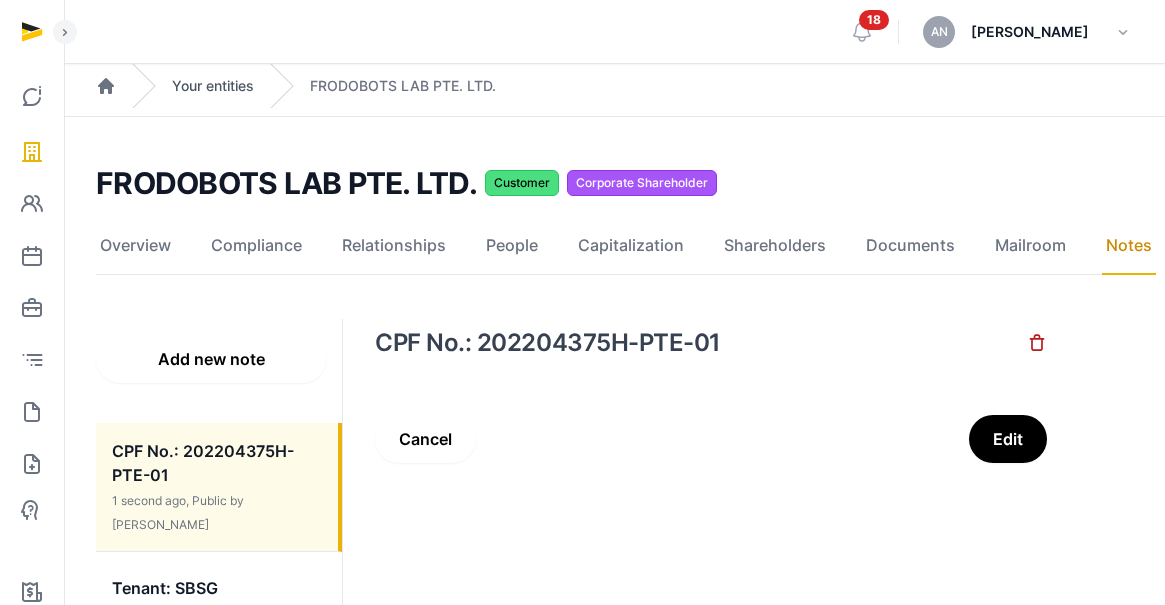 click on "Your entities" at bounding box center [213, 86] 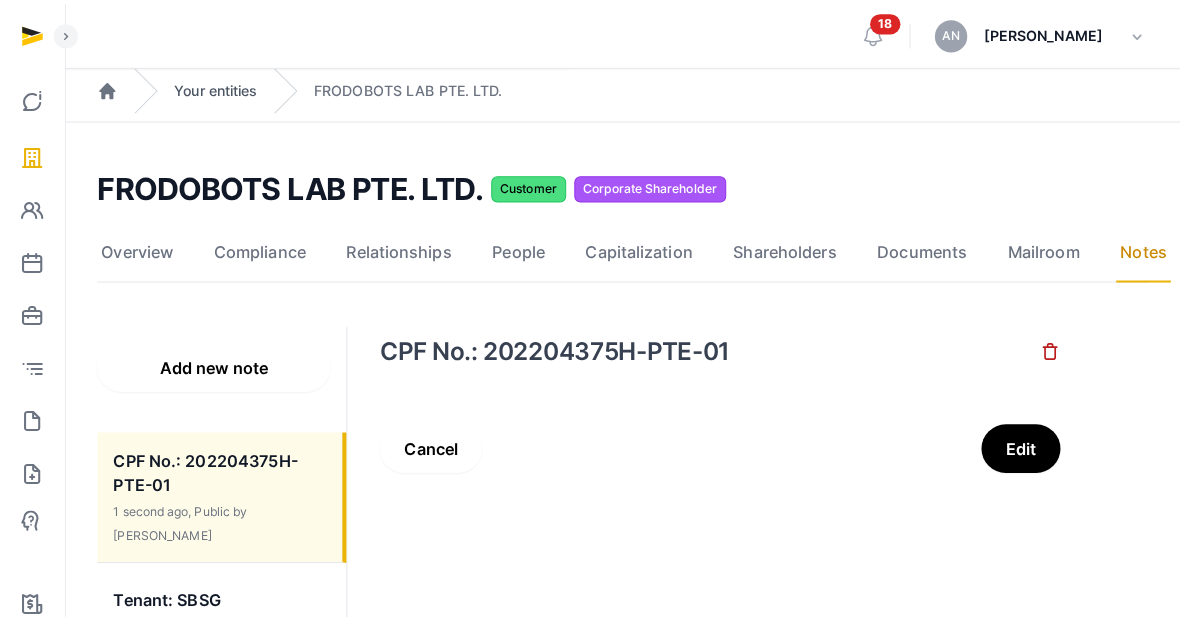 scroll, scrollTop: 0, scrollLeft: 0, axis: both 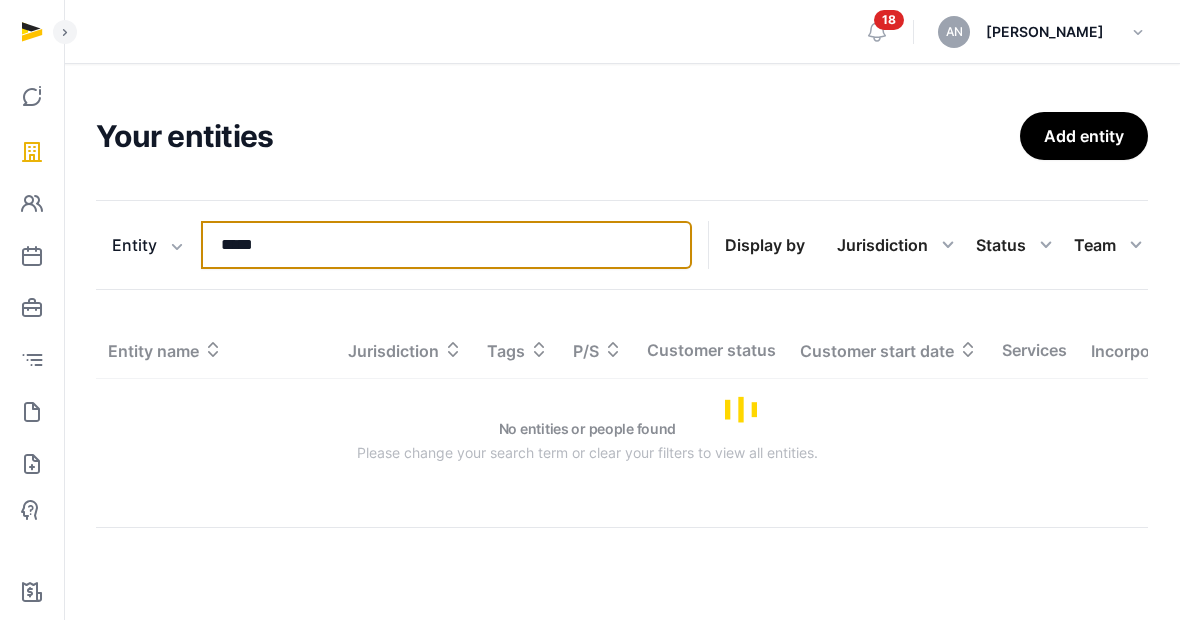 click on "*****" at bounding box center [446, 245] 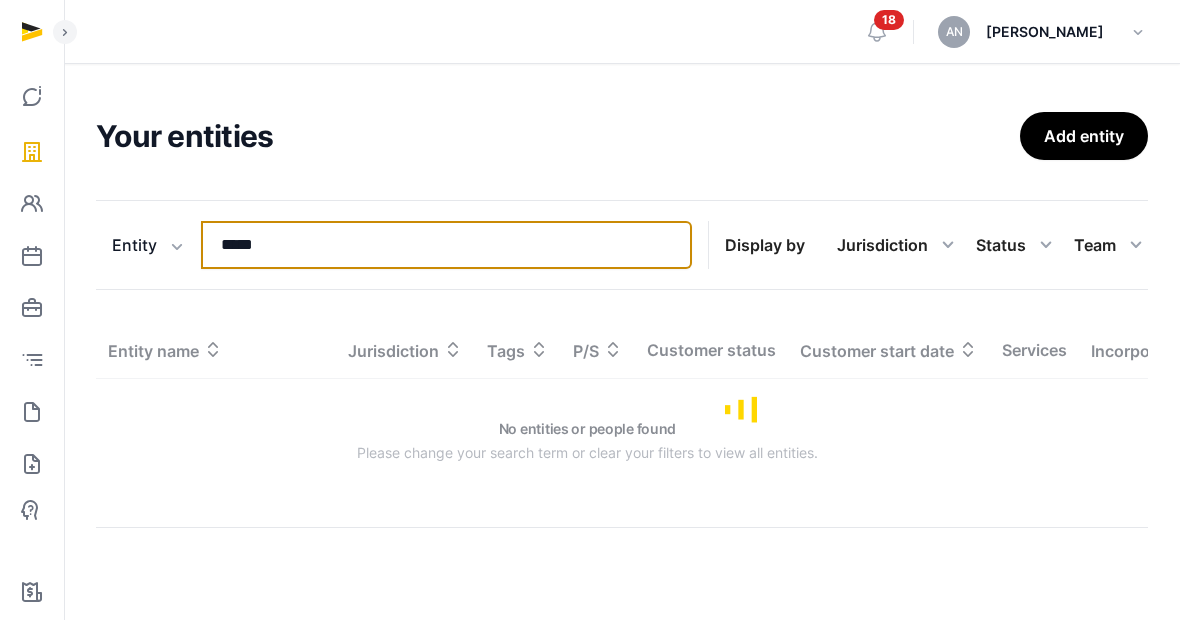 click on "*****" at bounding box center [446, 245] 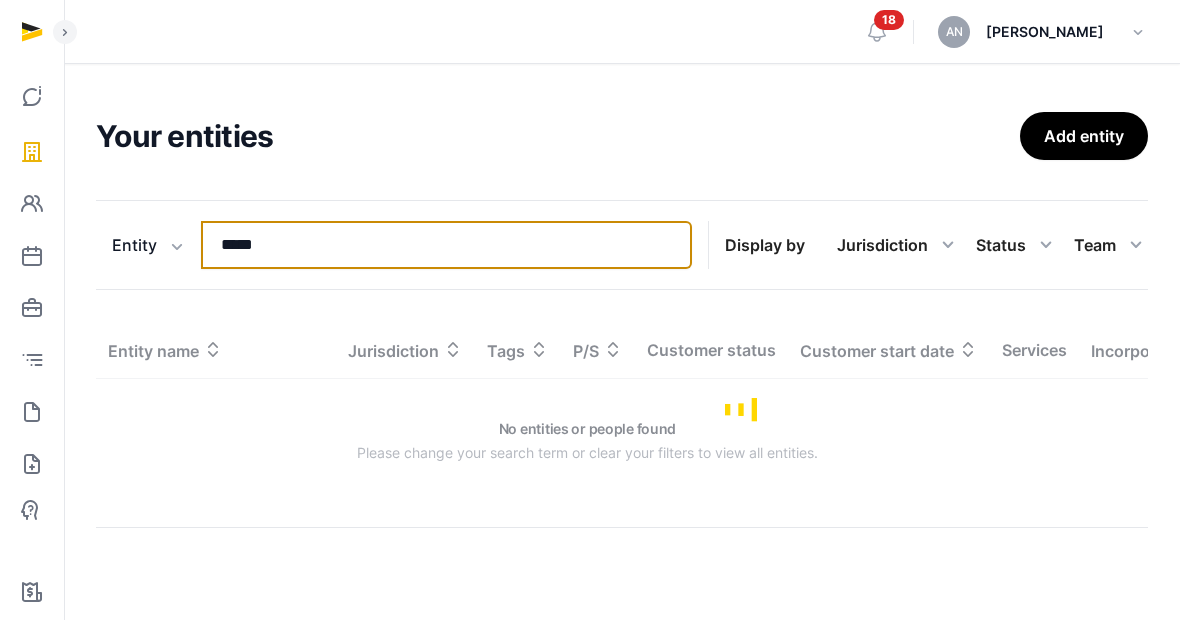 click on "*****" at bounding box center [446, 245] 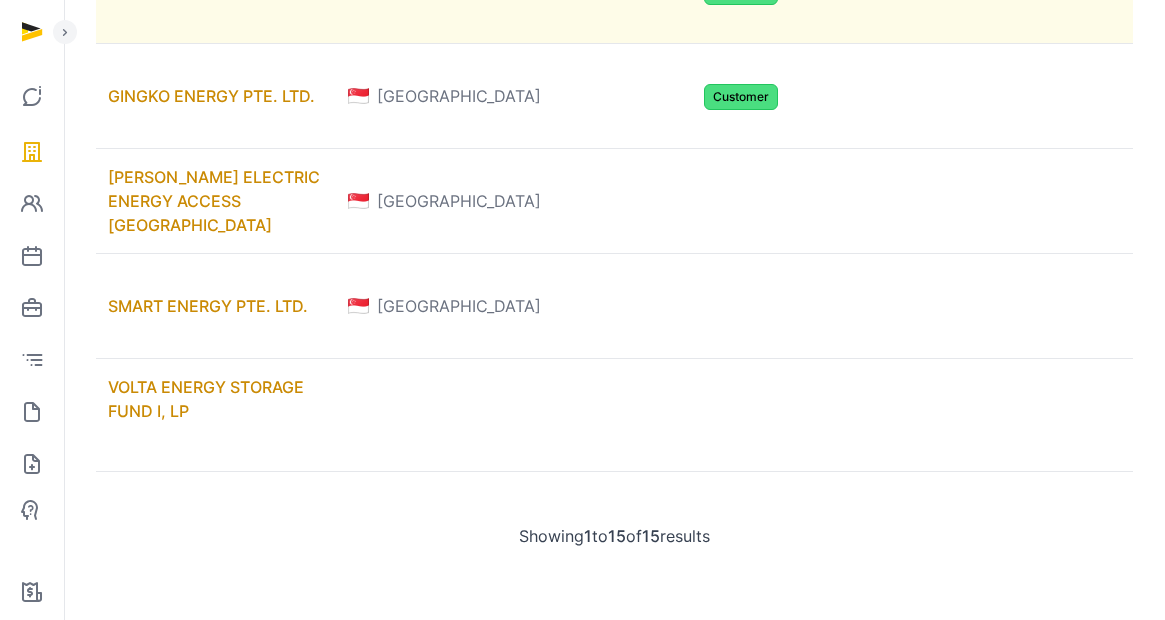 scroll, scrollTop: 1313, scrollLeft: 0, axis: vertical 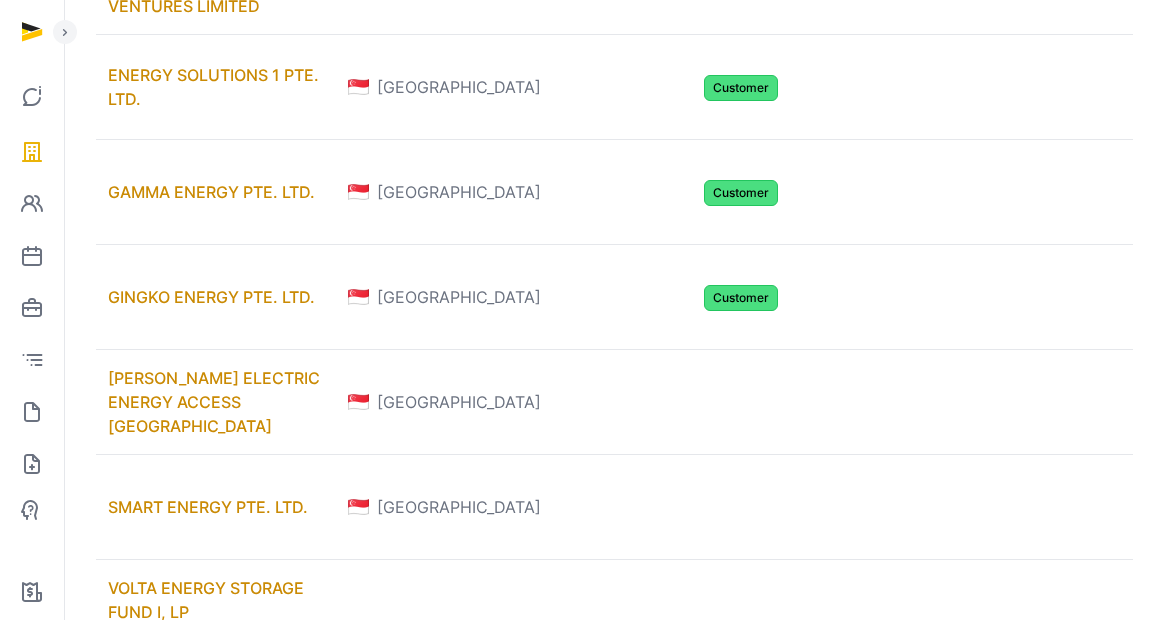 type on "******" 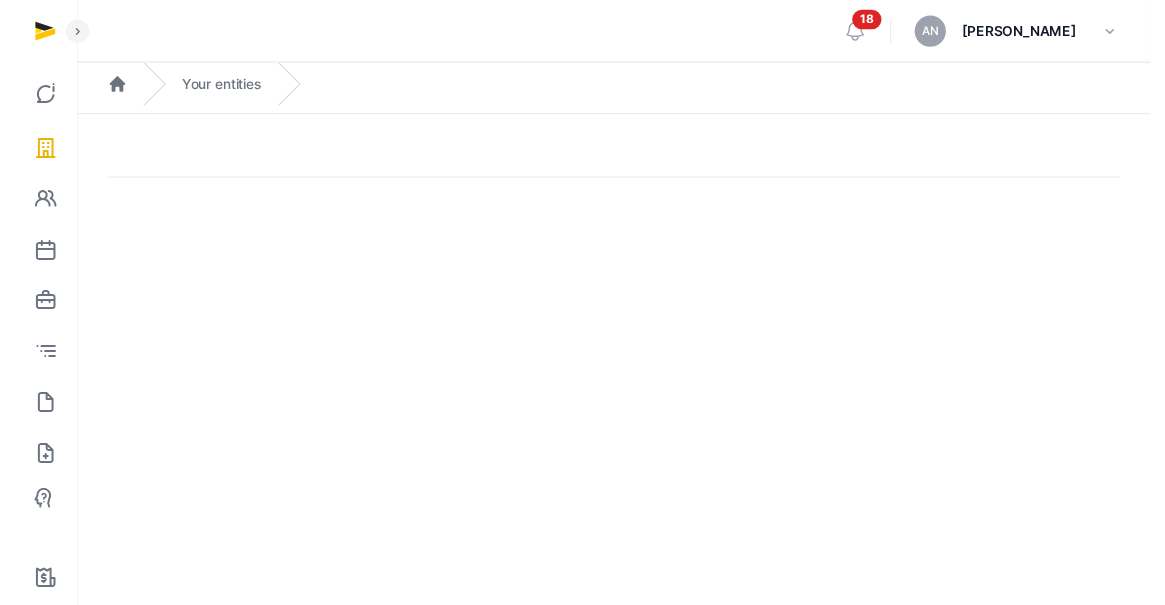 scroll, scrollTop: 0, scrollLeft: 0, axis: both 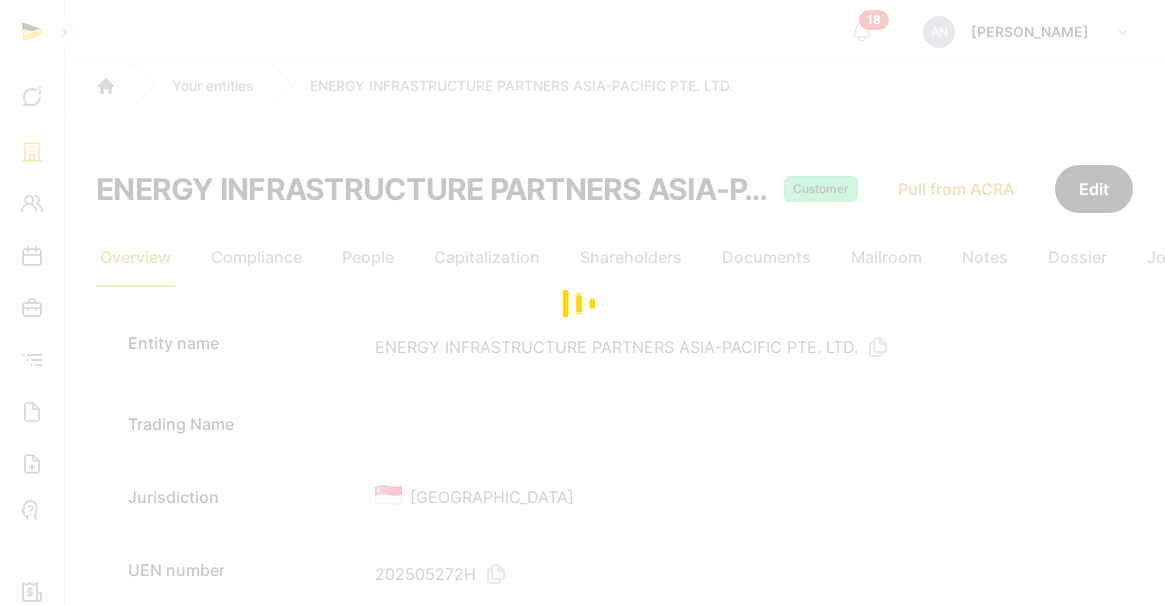 click at bounding box center (582, 302) 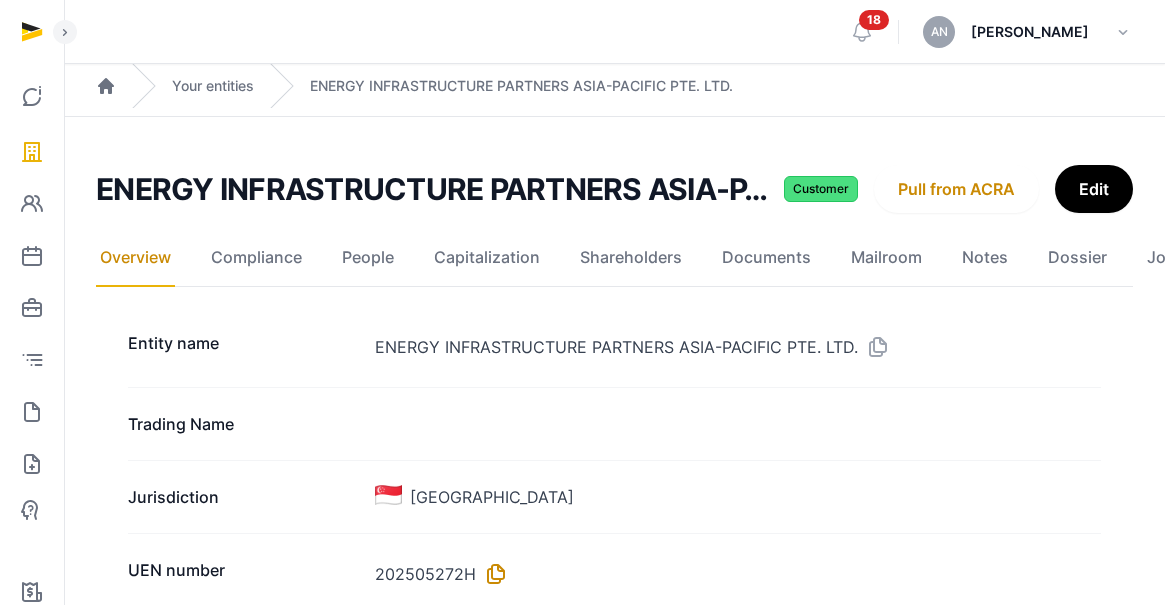 click at bounding box center (492, 574) 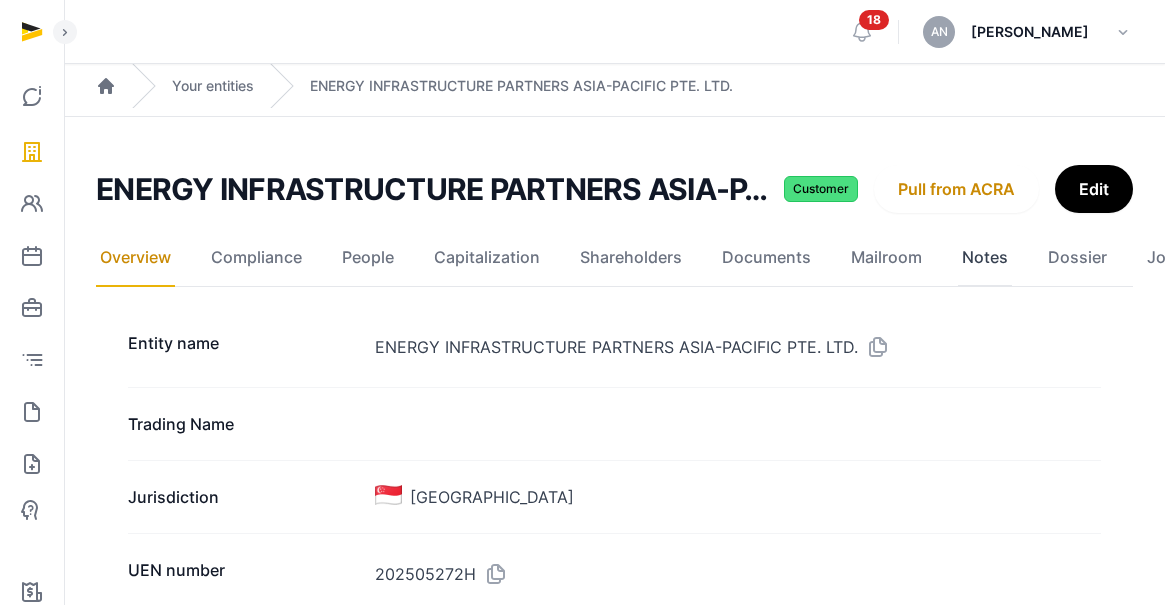click on "Notes" 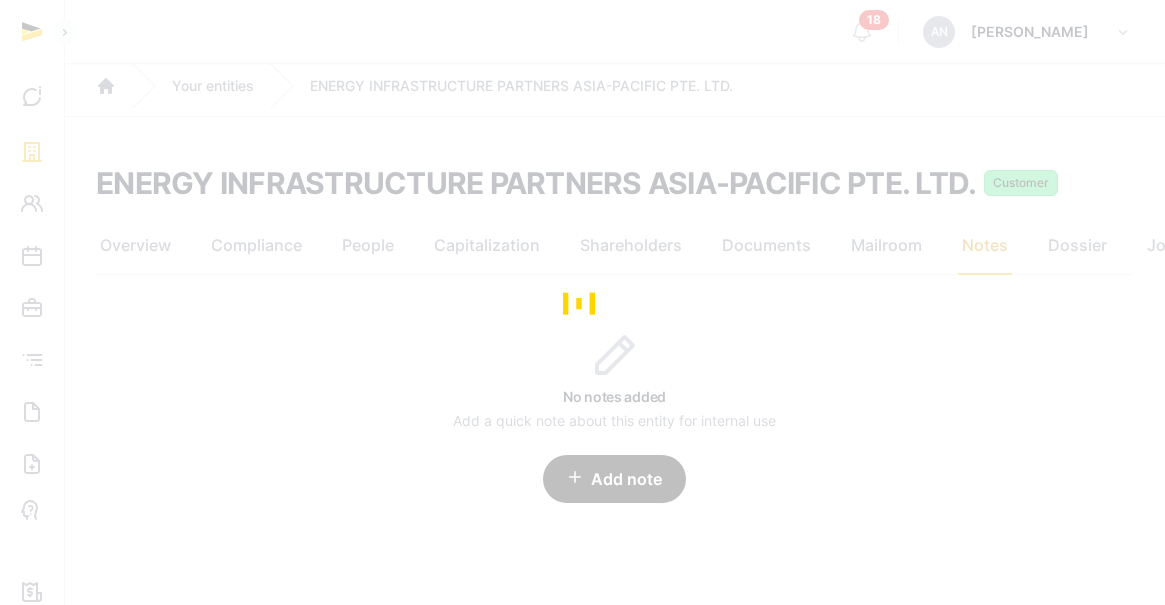 scroll, scrollTop: 15, scrollLeft: 0, axis: vertical 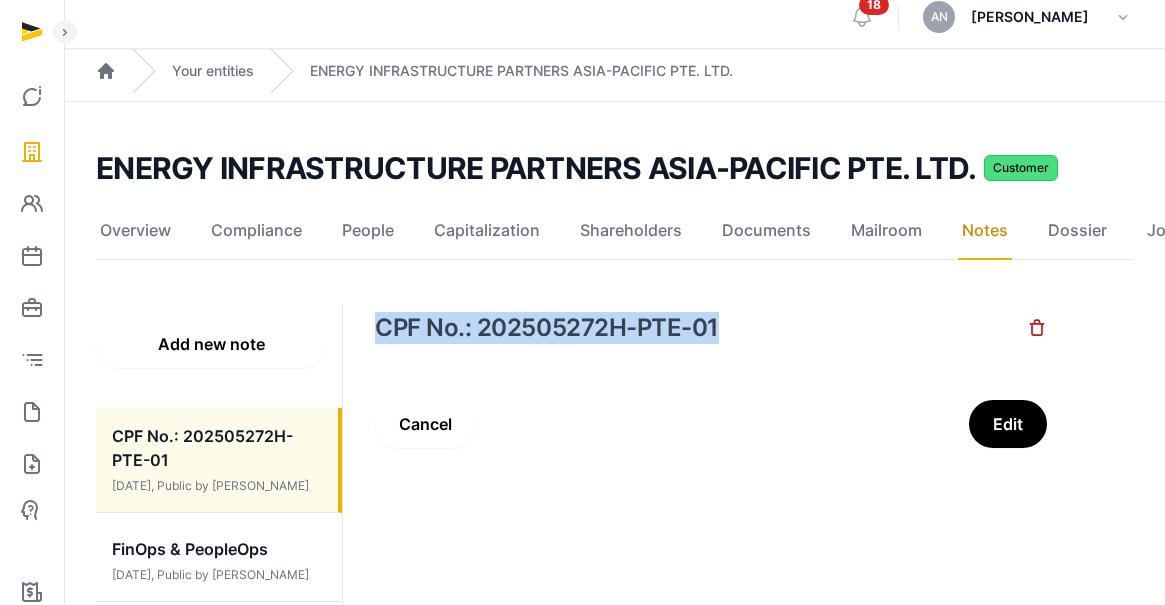 drag, startPoint x: 720, startPoint y: 328, endPoint x: 382, endPoint y: 325, distance: 338.0133 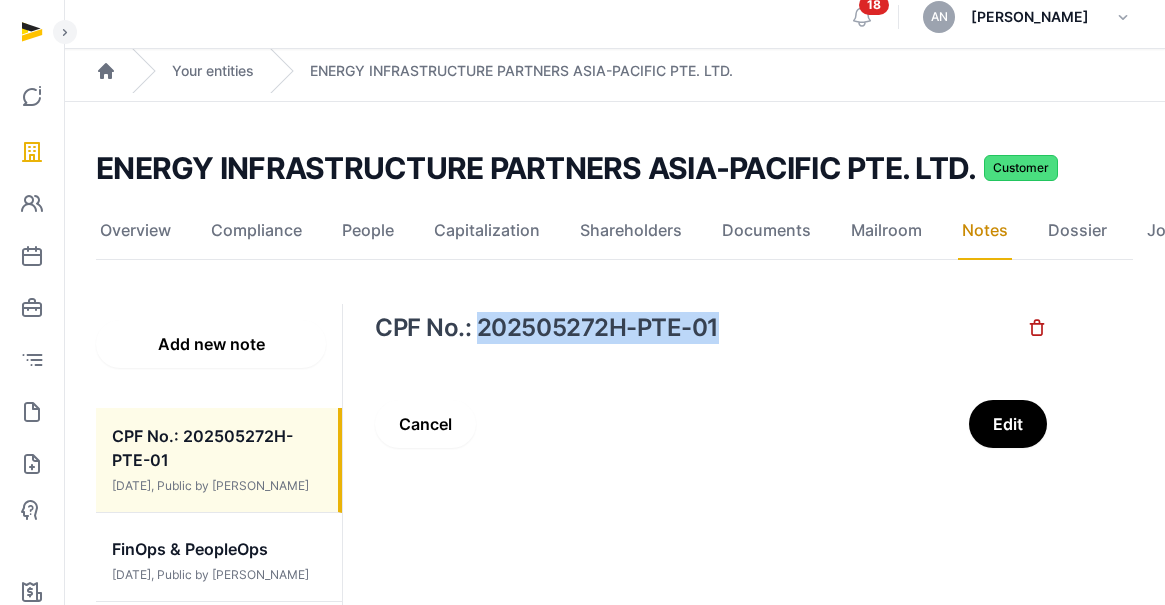drag, startPoint x: 729, startPoint y: 327, endPoint x: 480, endPoint y: 326, distance: 249.00201 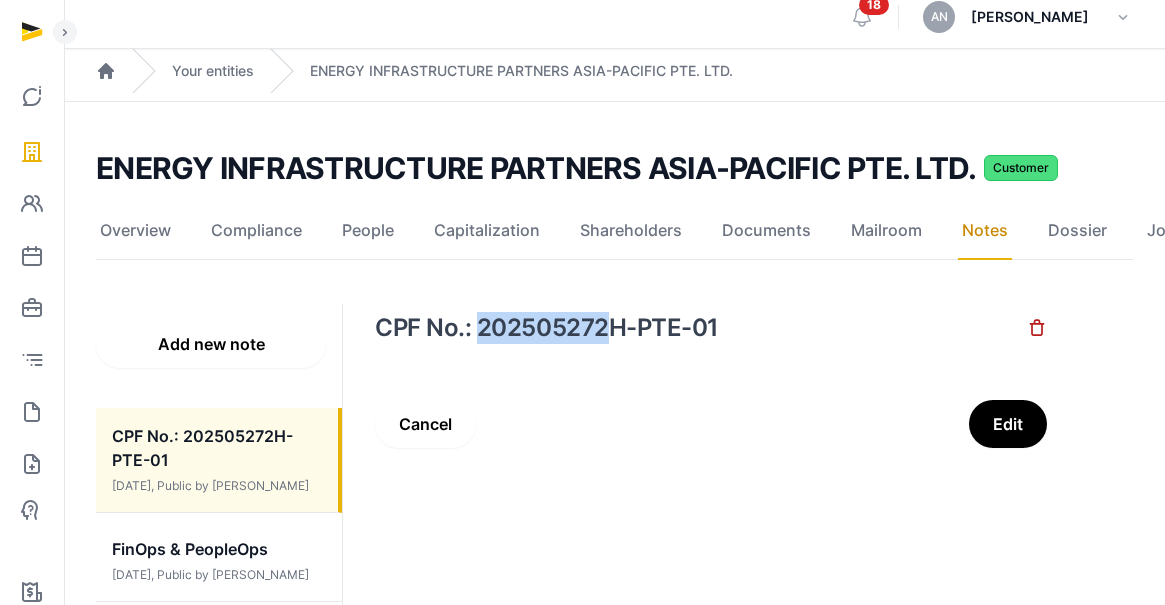 drag, startPoint x: 479, startPoint y: 330, endPoint x: 617, endPoint y: 328, distance: 138.0145 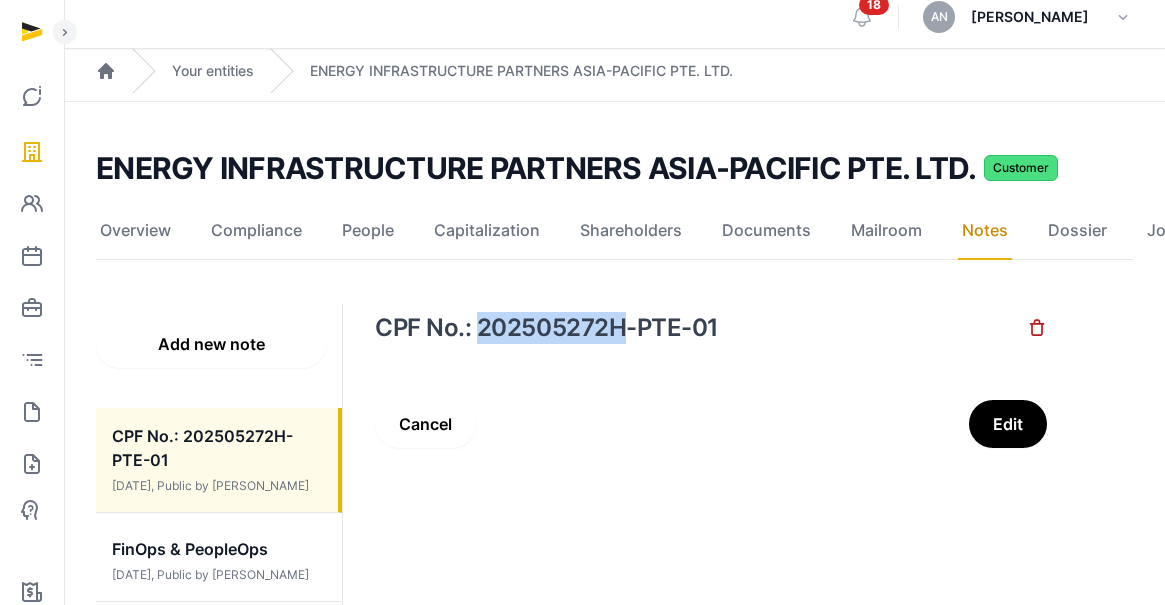 copy on "202505272H" 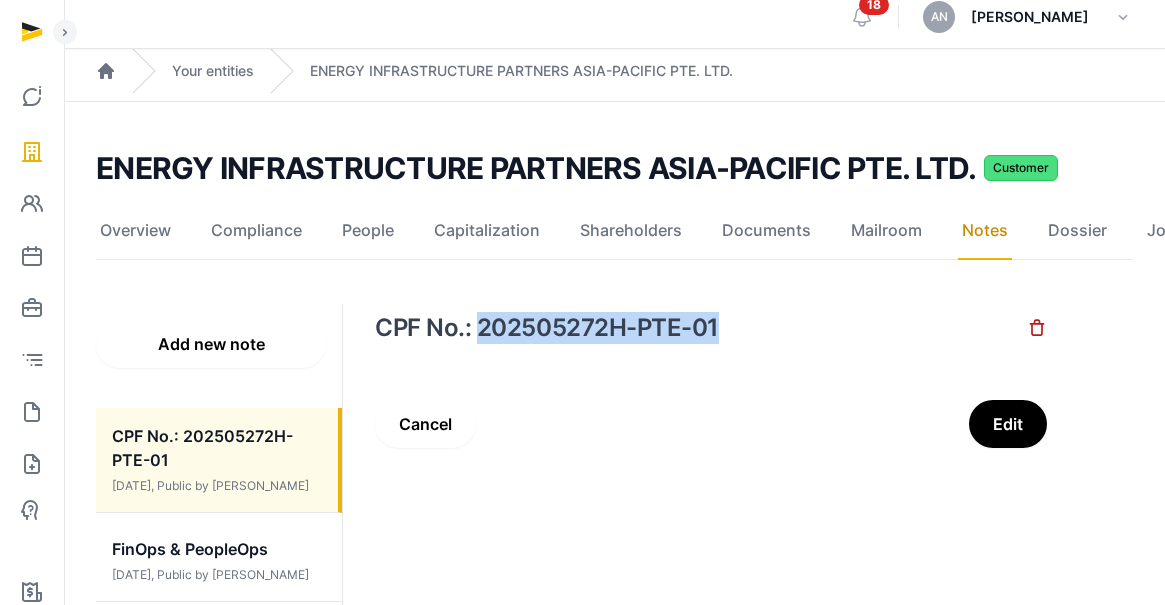 copy on "202505272H-PTE-01" 